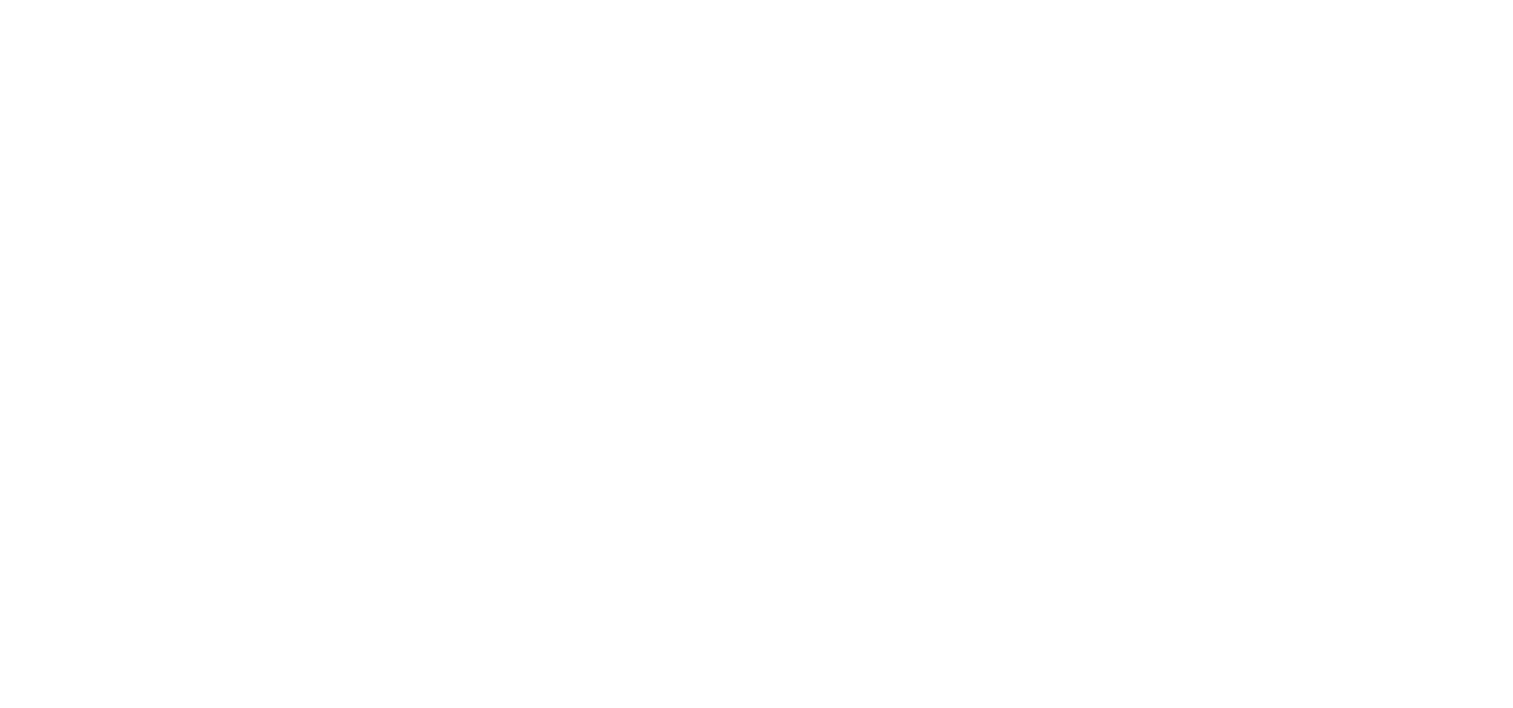 scroll, scrollTop: 0, scrollLeft: 0, axis: both 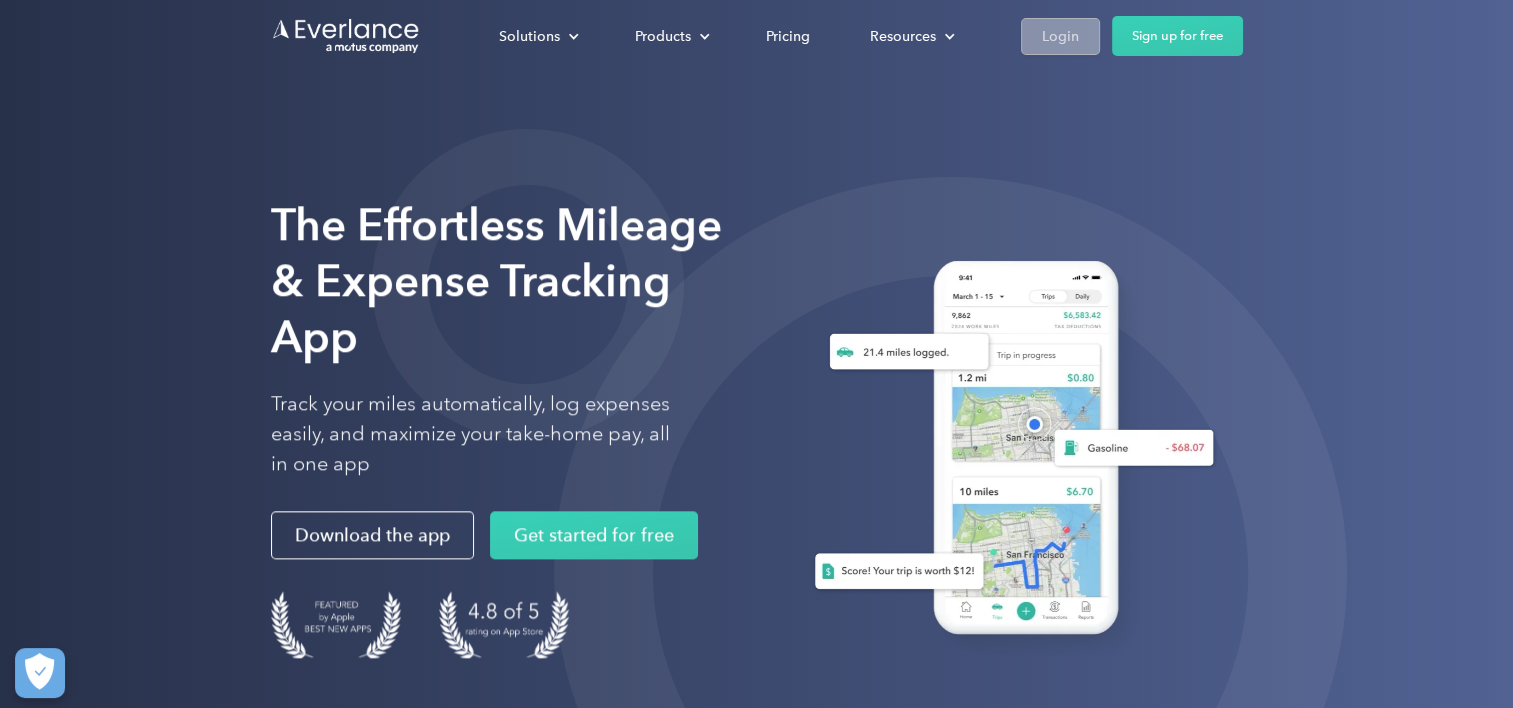 click on "Login" at bounding box center [1060, 36] 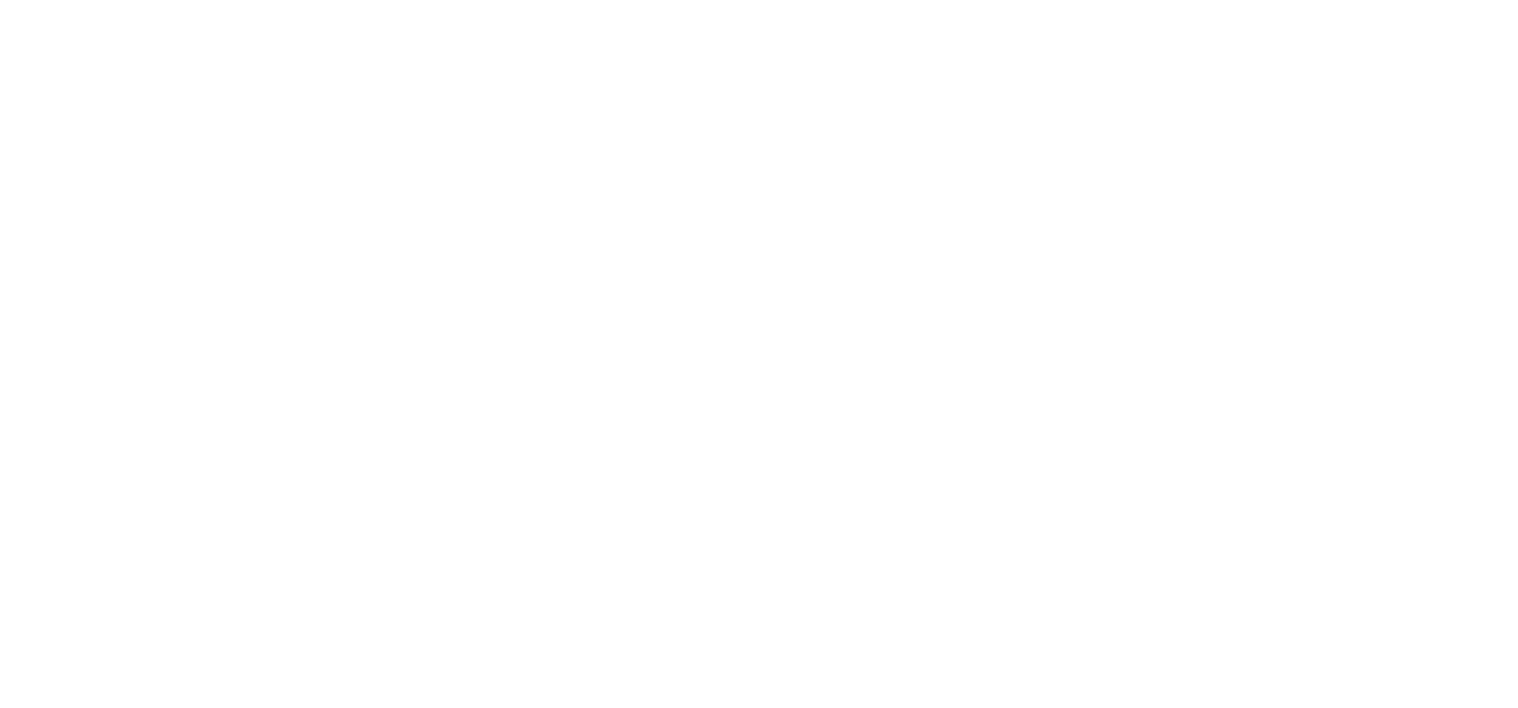 scroll, scrollTop: 0, scrollLeft: 0, axis: both 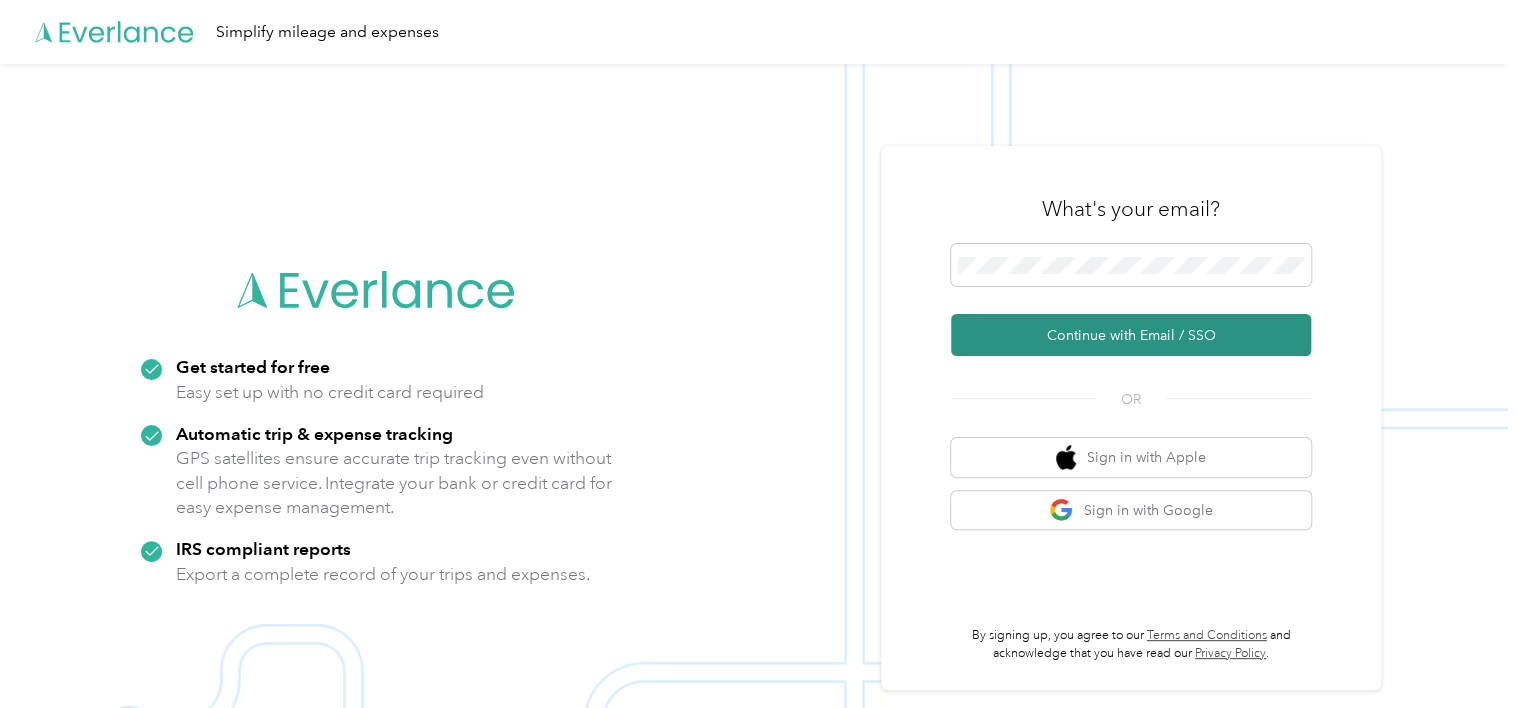 click on "Continue with Email / SSO" at bounding box center [1131, 335] 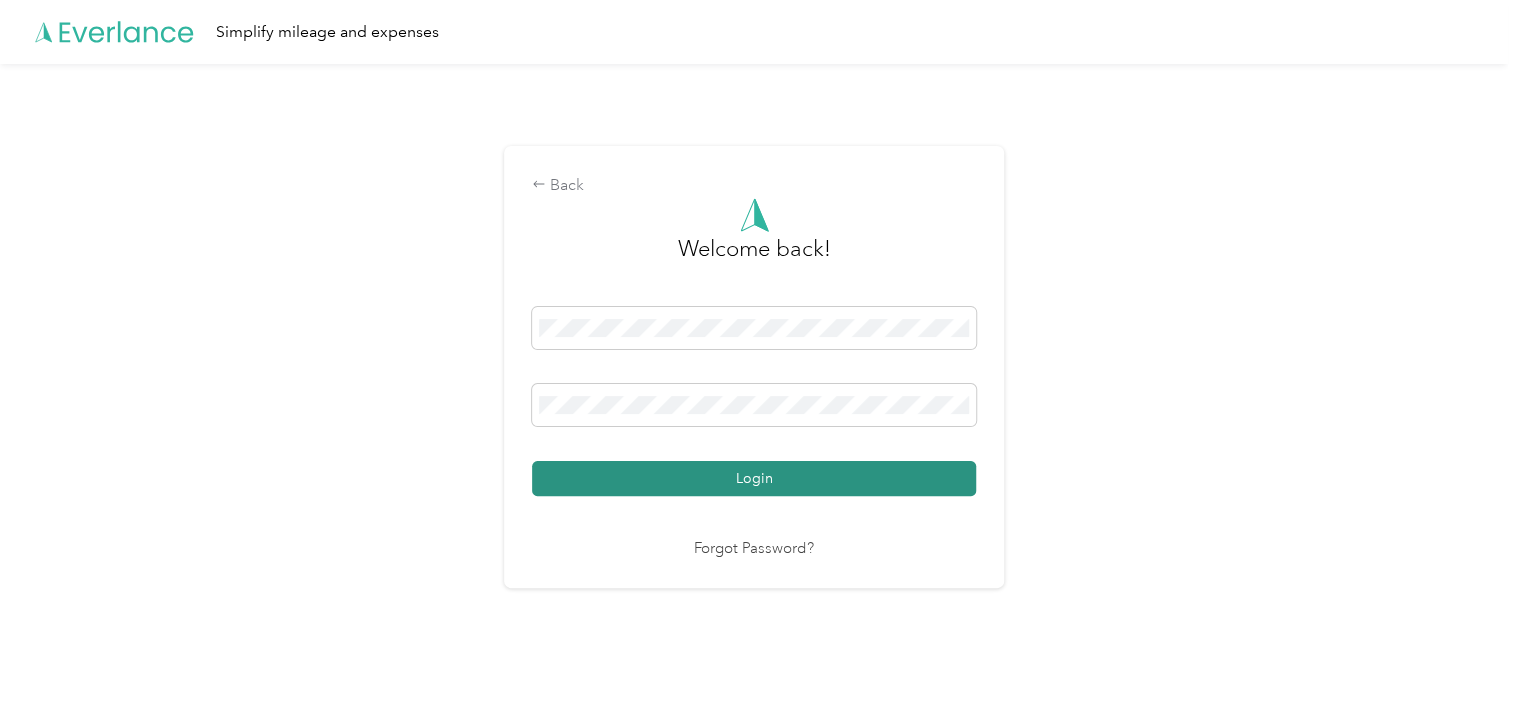 click on "Login" at bounding box center (754, 478) 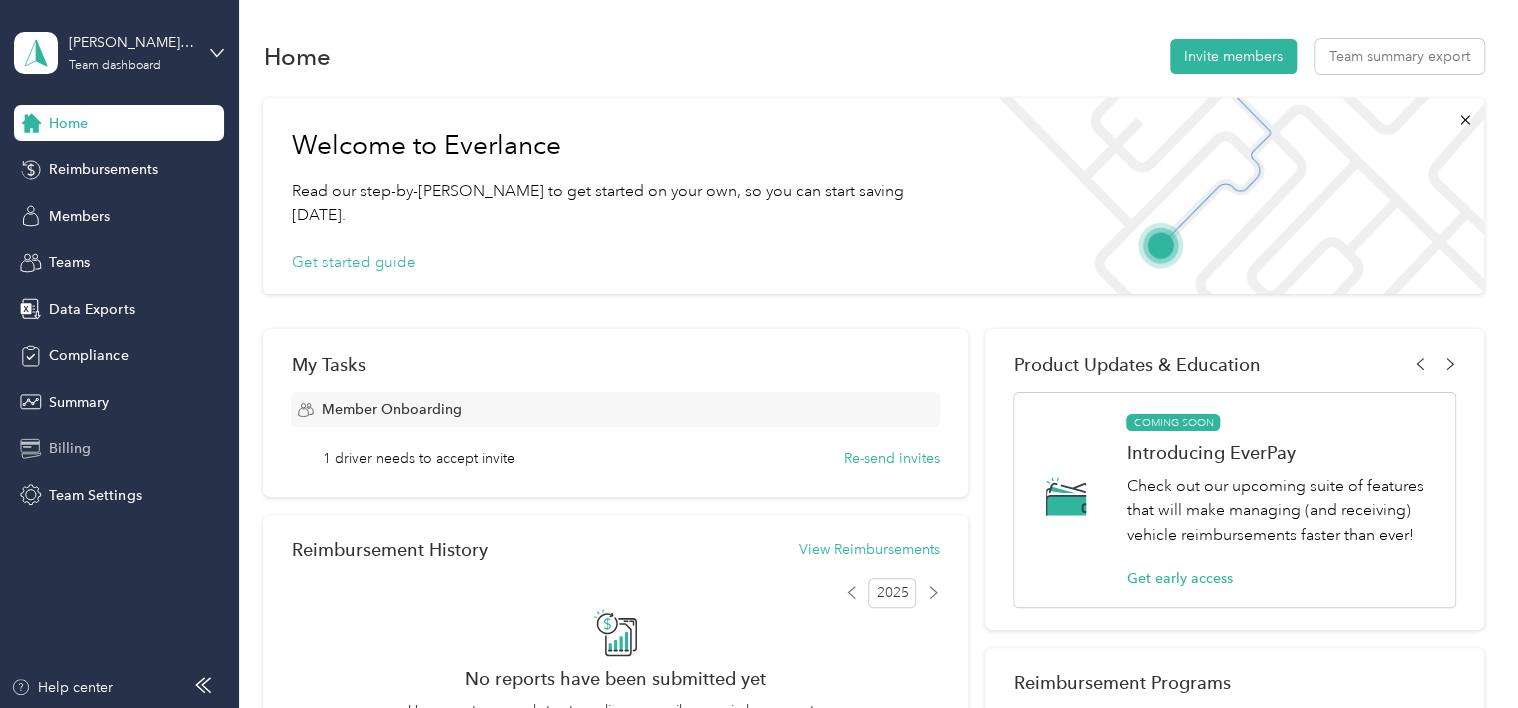 click on "Billing" at bounding box center (70, 448) 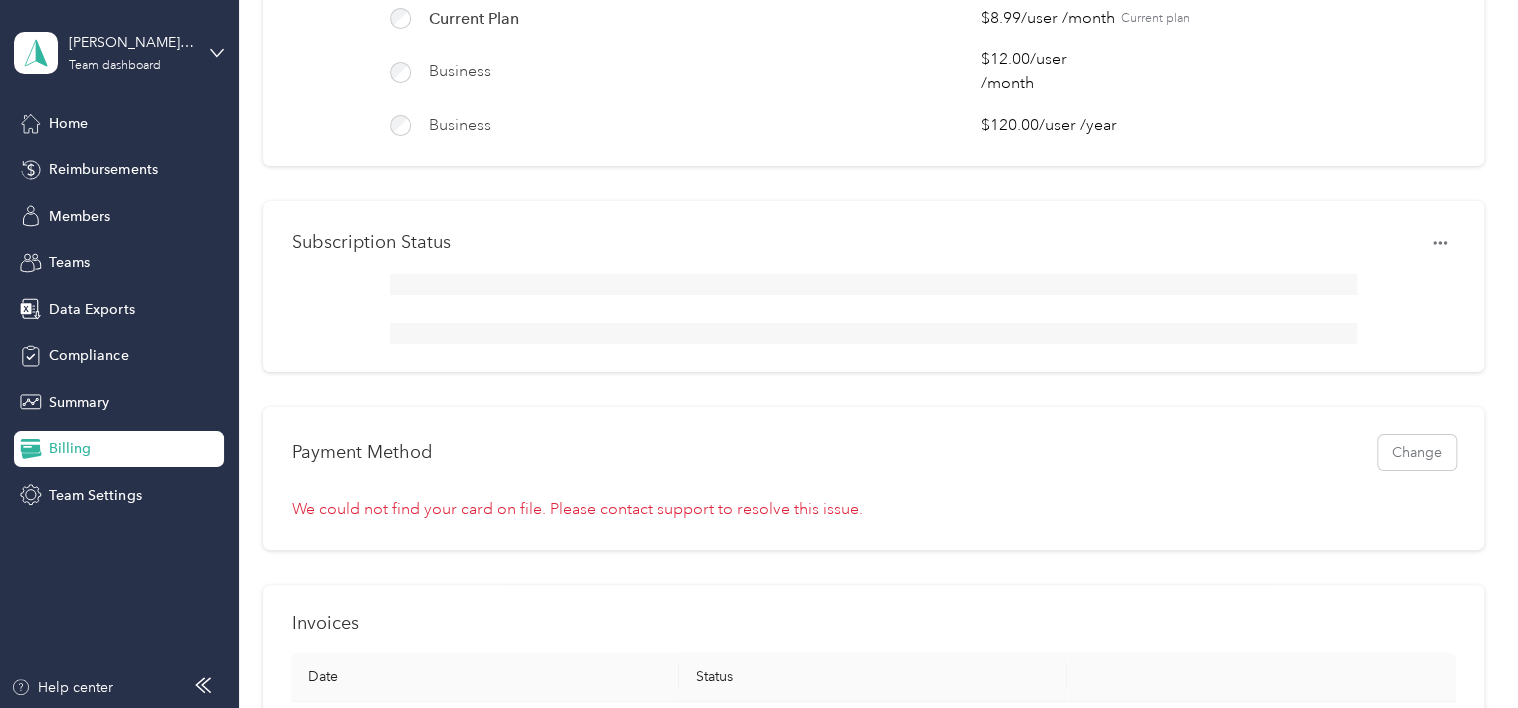 scroll, scrollTop: 200, scrollLeft: 0, axis: vertical 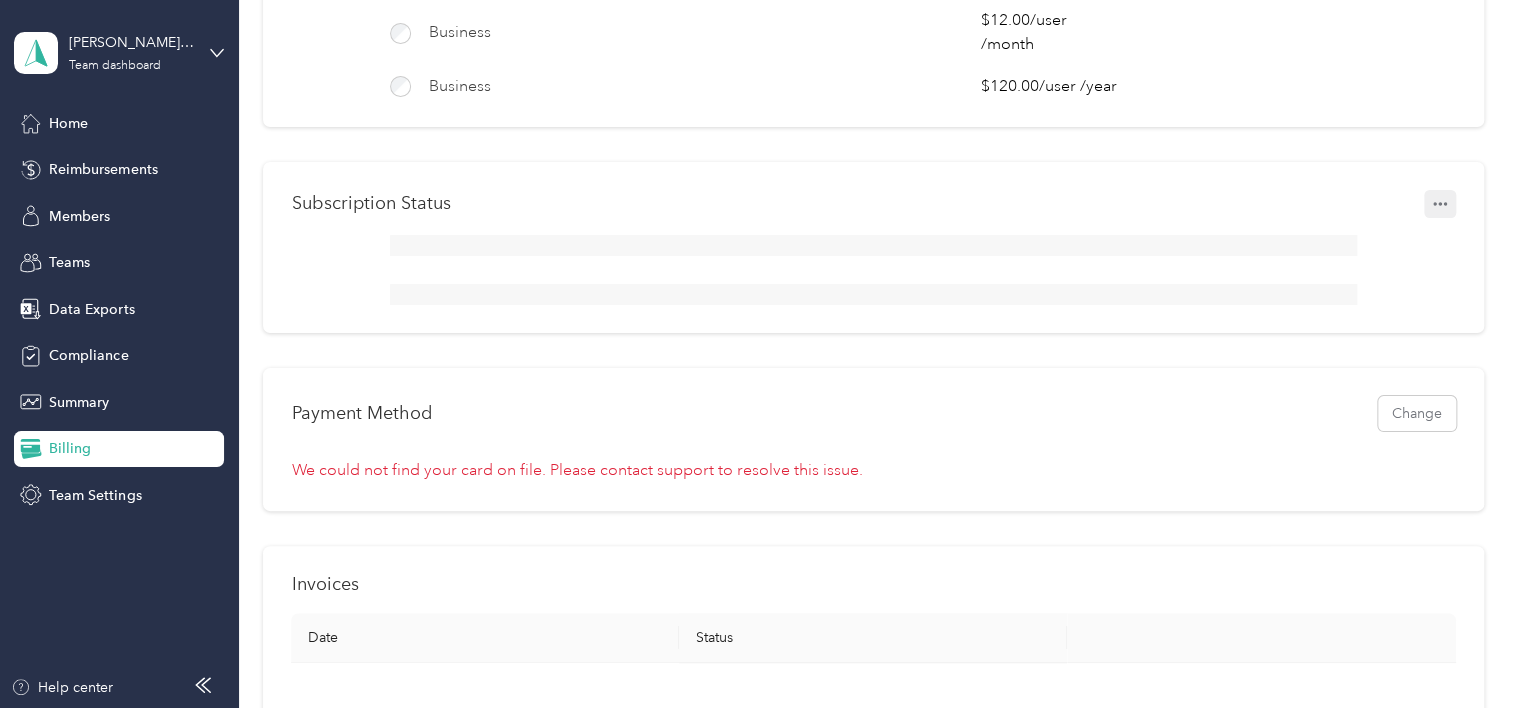 click 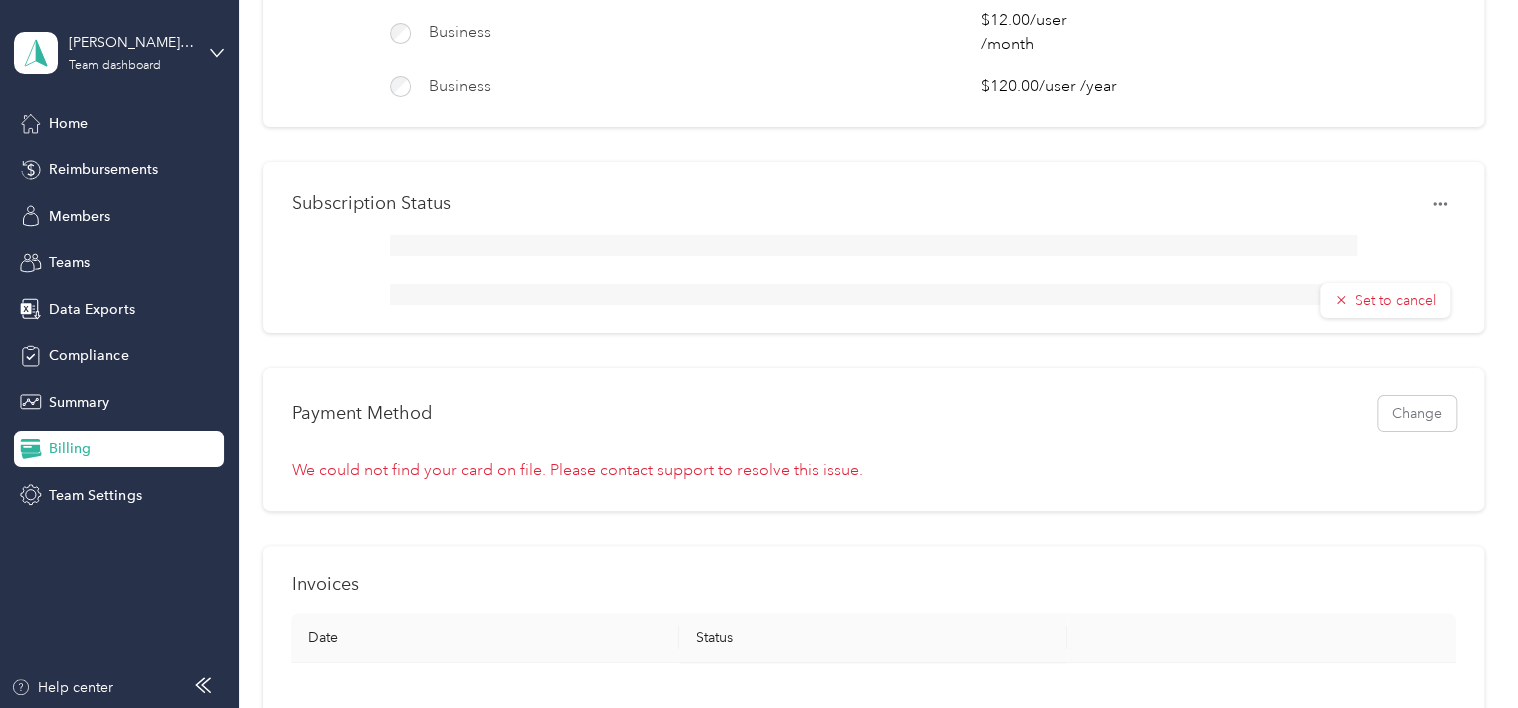 click at bounding box center (873, 245) 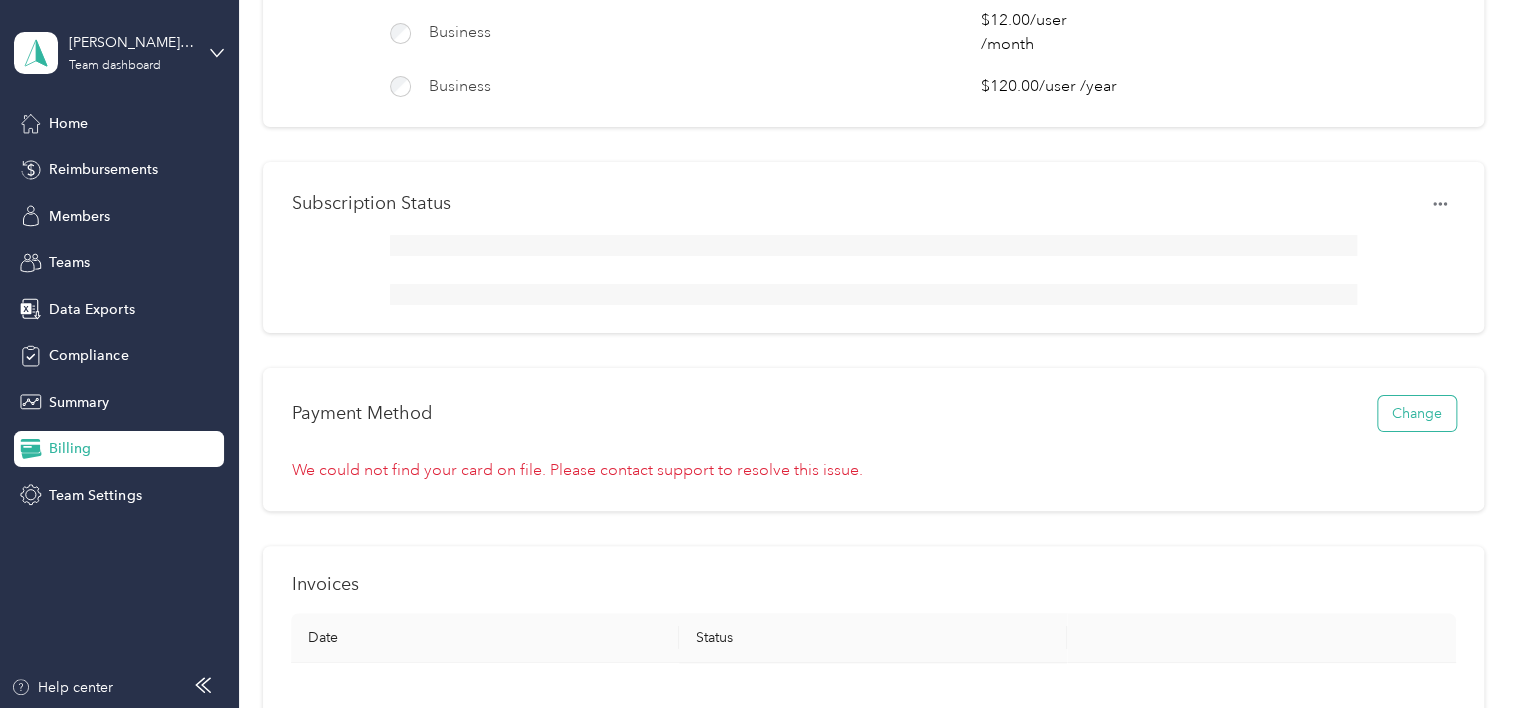 click on "Change" at bounding box center [1417, 413] 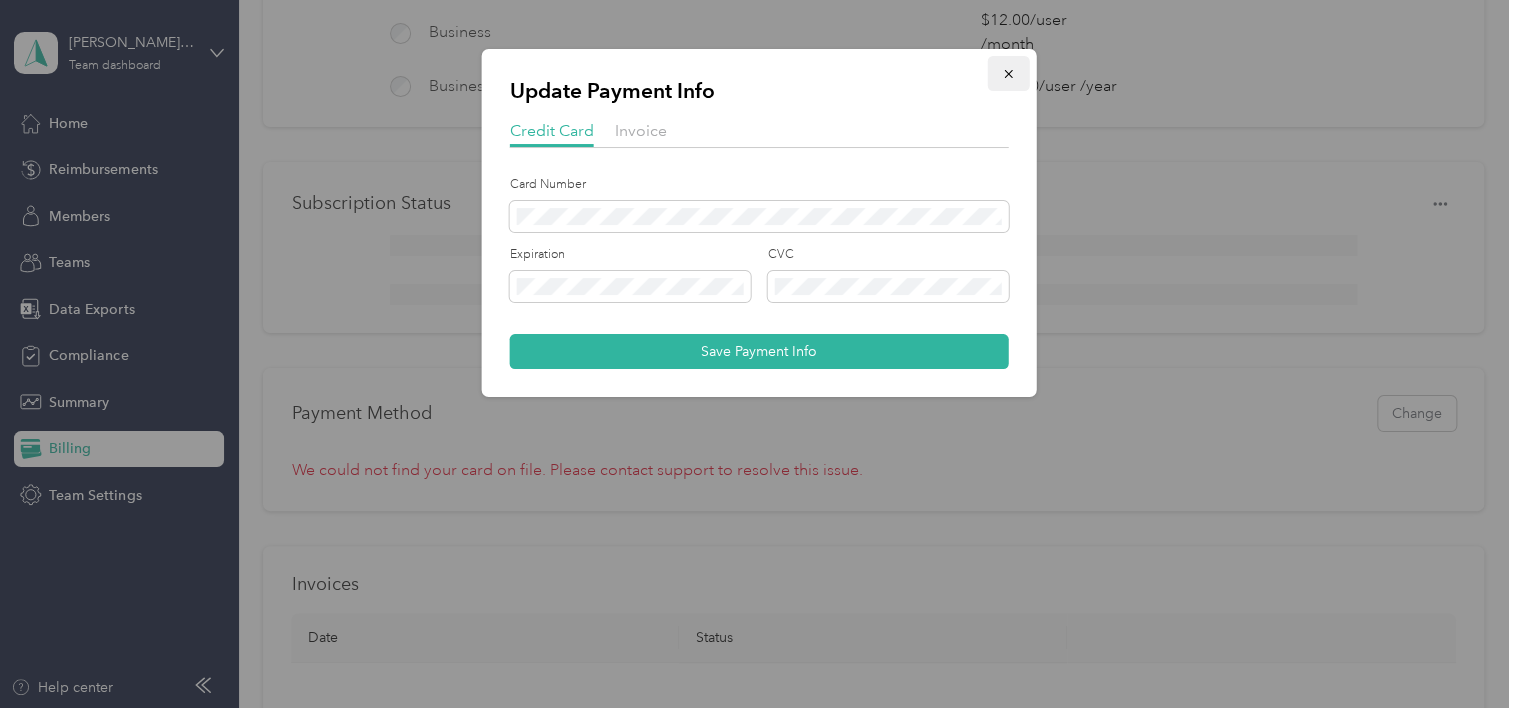 click 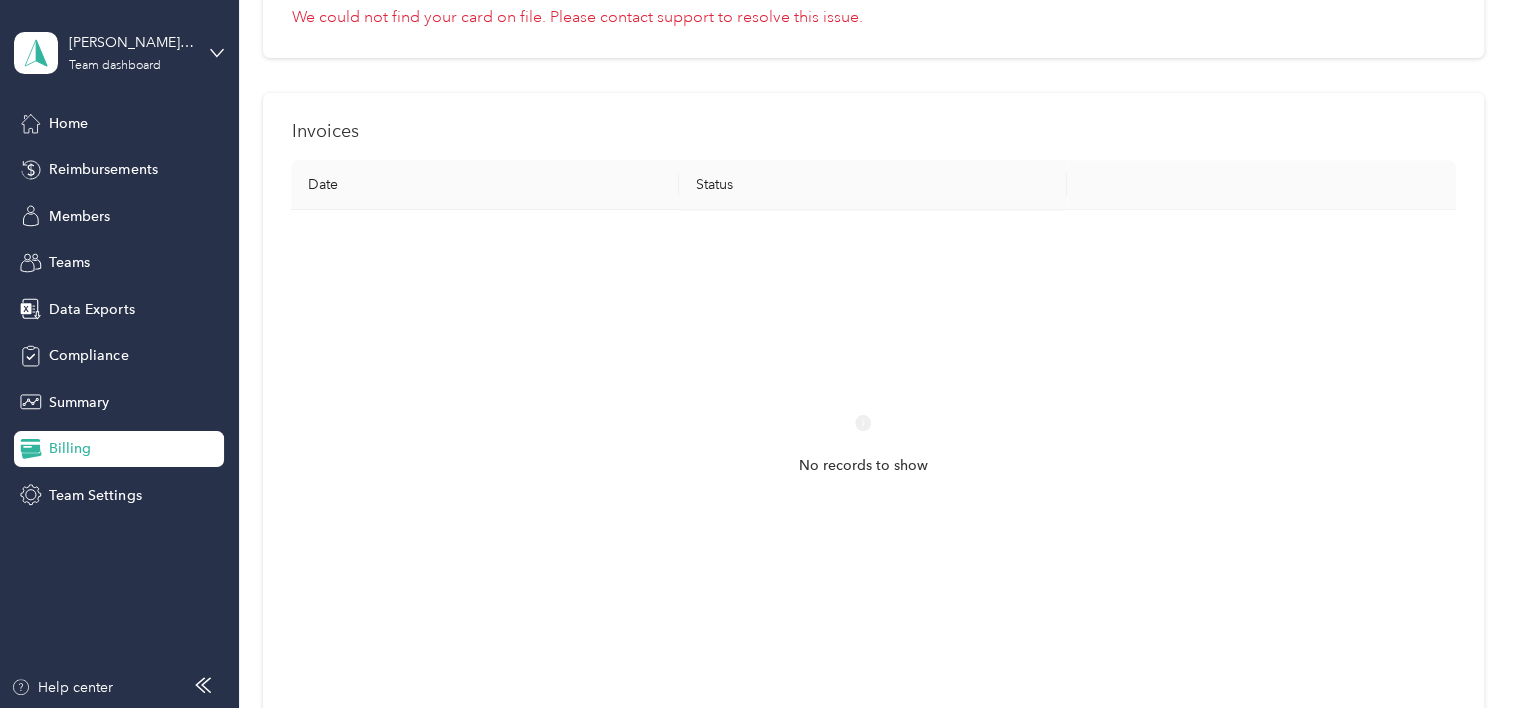 scroll, scrollTop: 700, scrollLeft: 0, axis: vertical 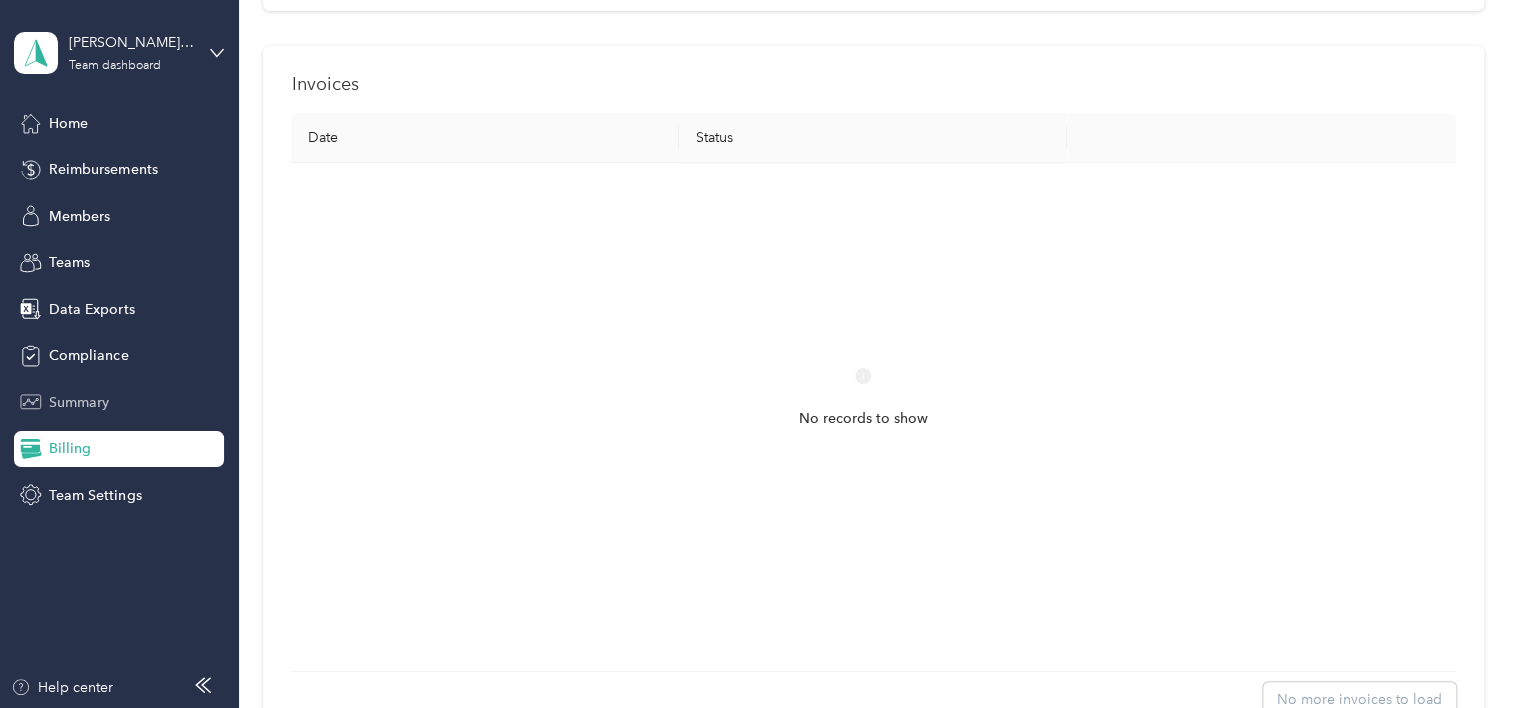 click on "Summary" at bounding box center (79, 402) 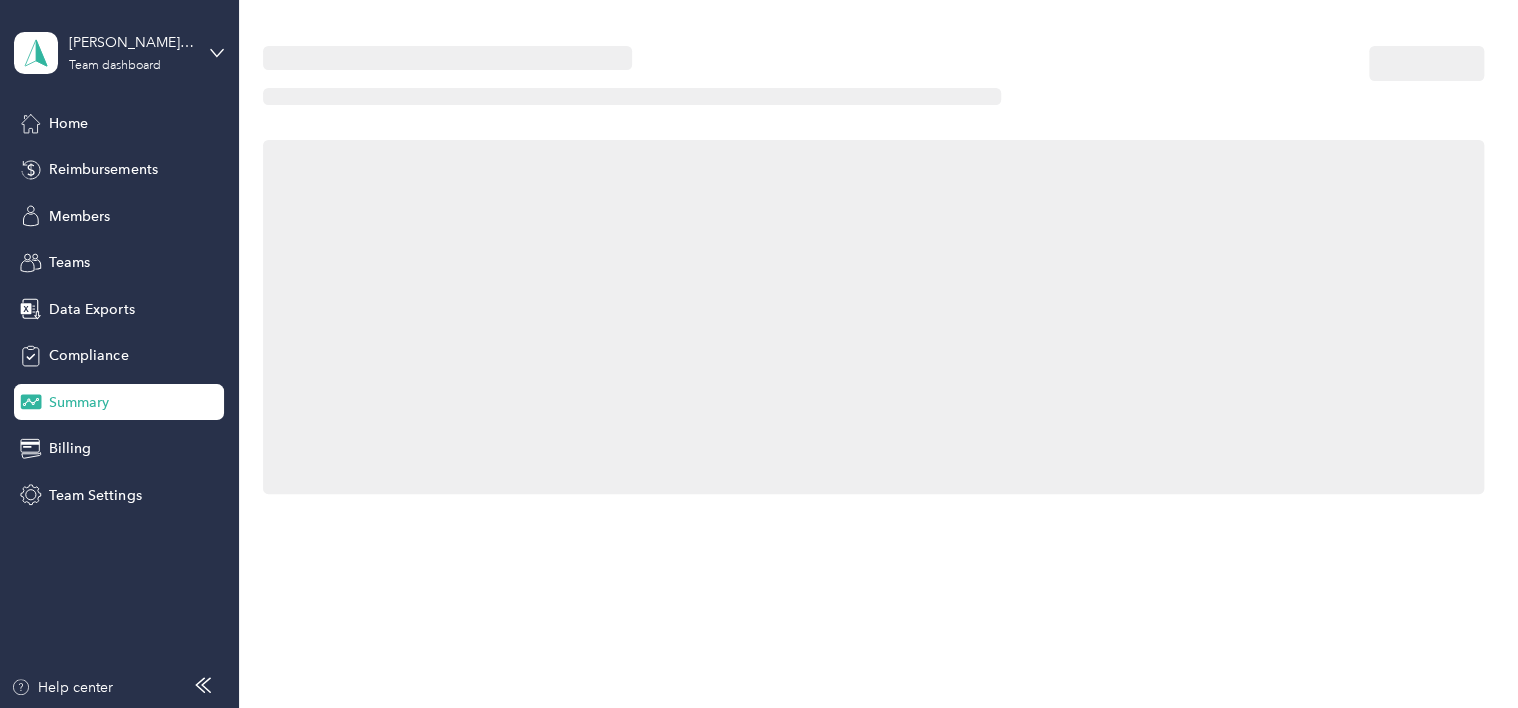 scroll, scrollTop: 0, scrollLeft: 0, axis: both 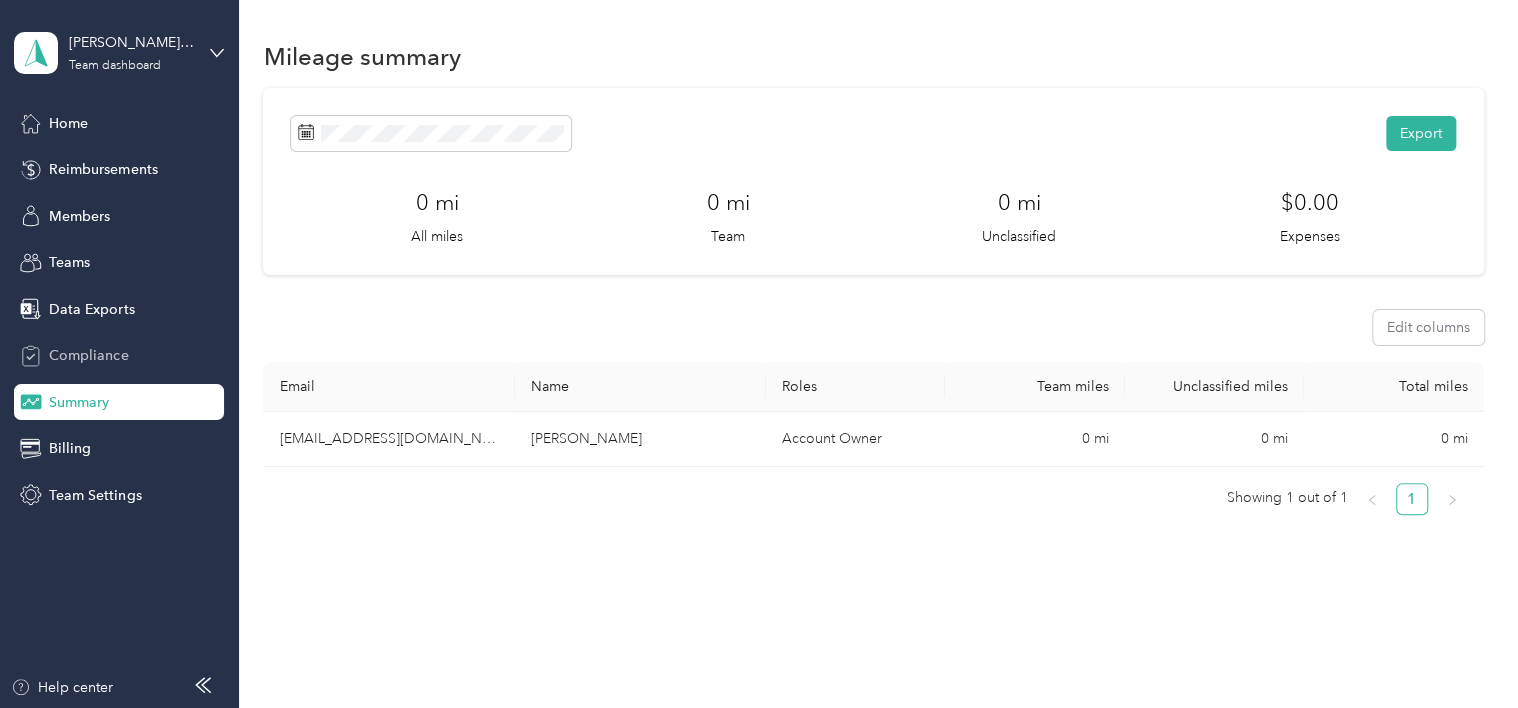 click on "Compliance" at bounding box center [88, 355] 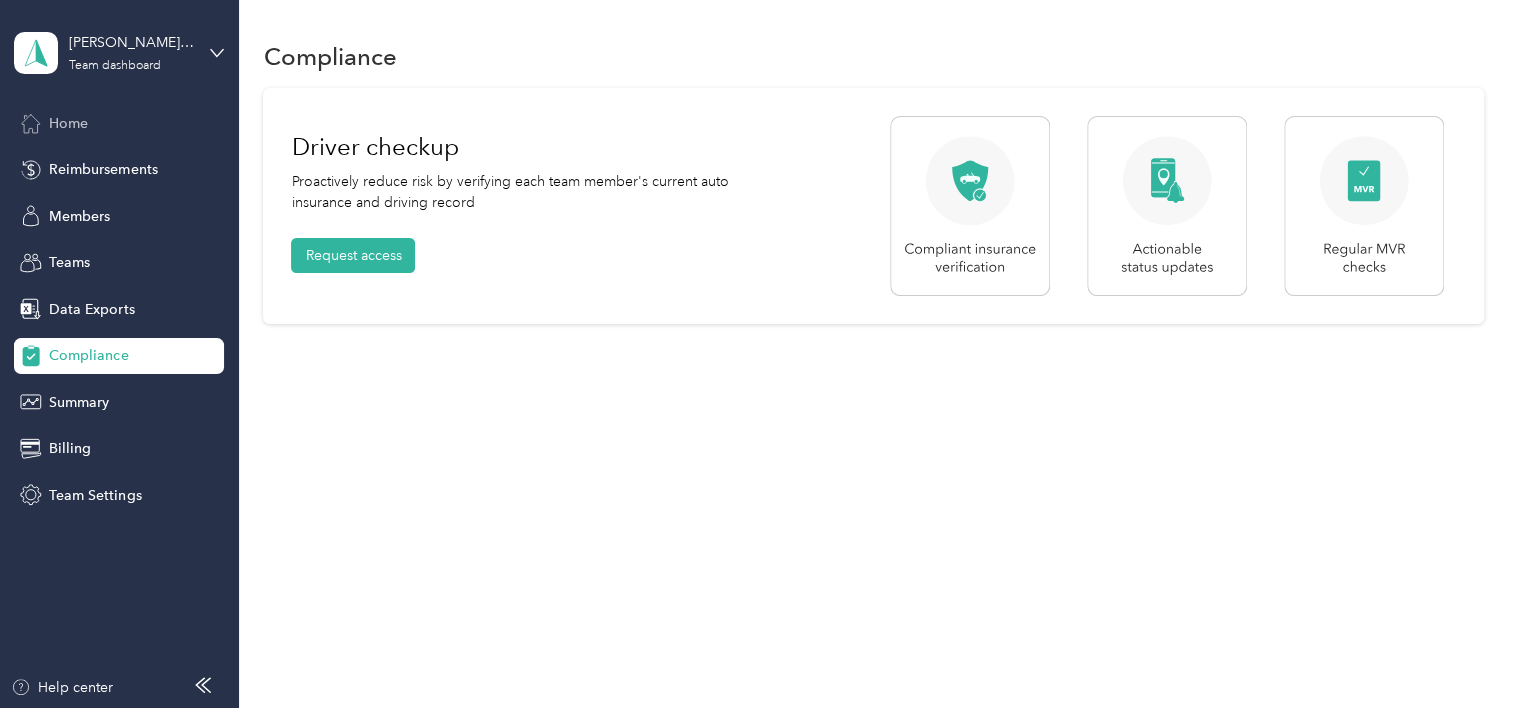 click on "Home" at bounding box center [68, 123] 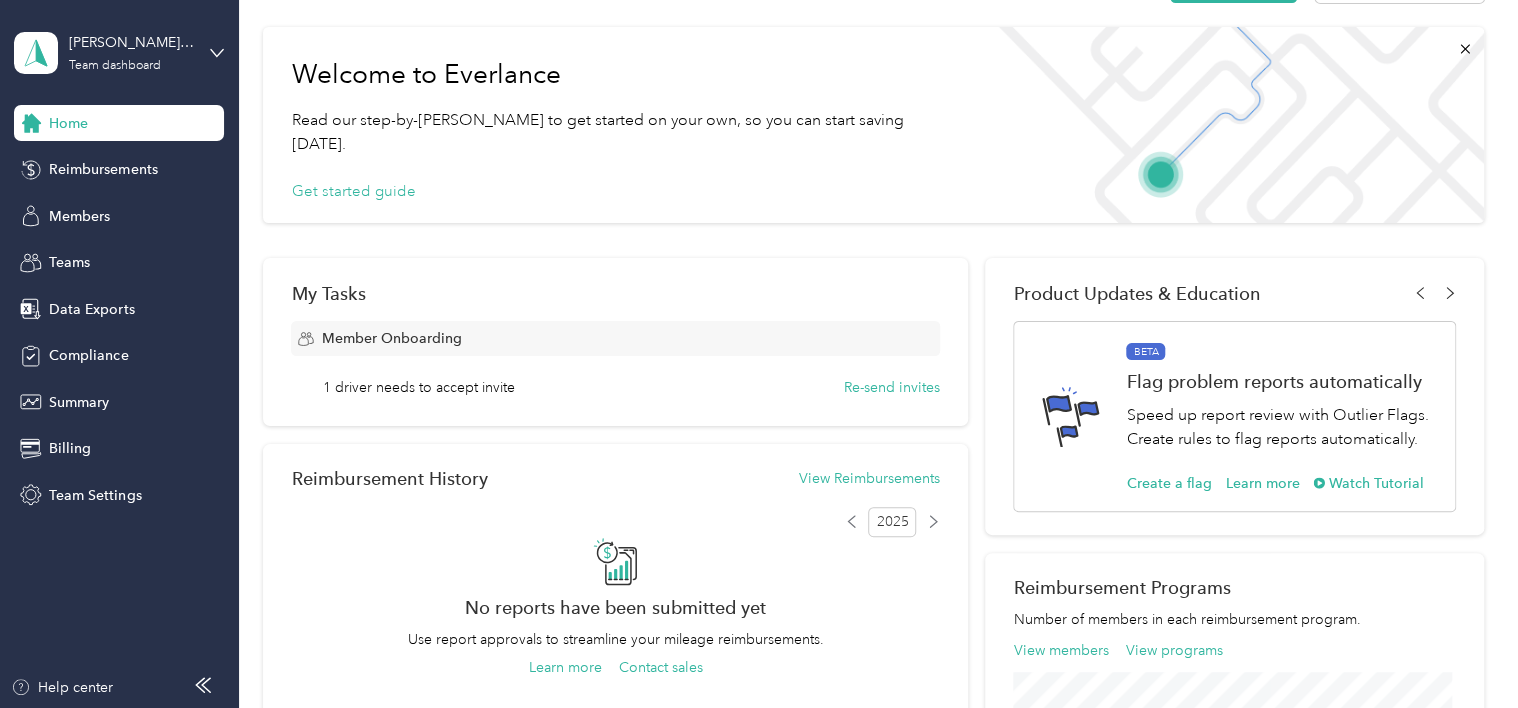 scroll, scrollTop: 0, scrollLeft: 0, axis: both 